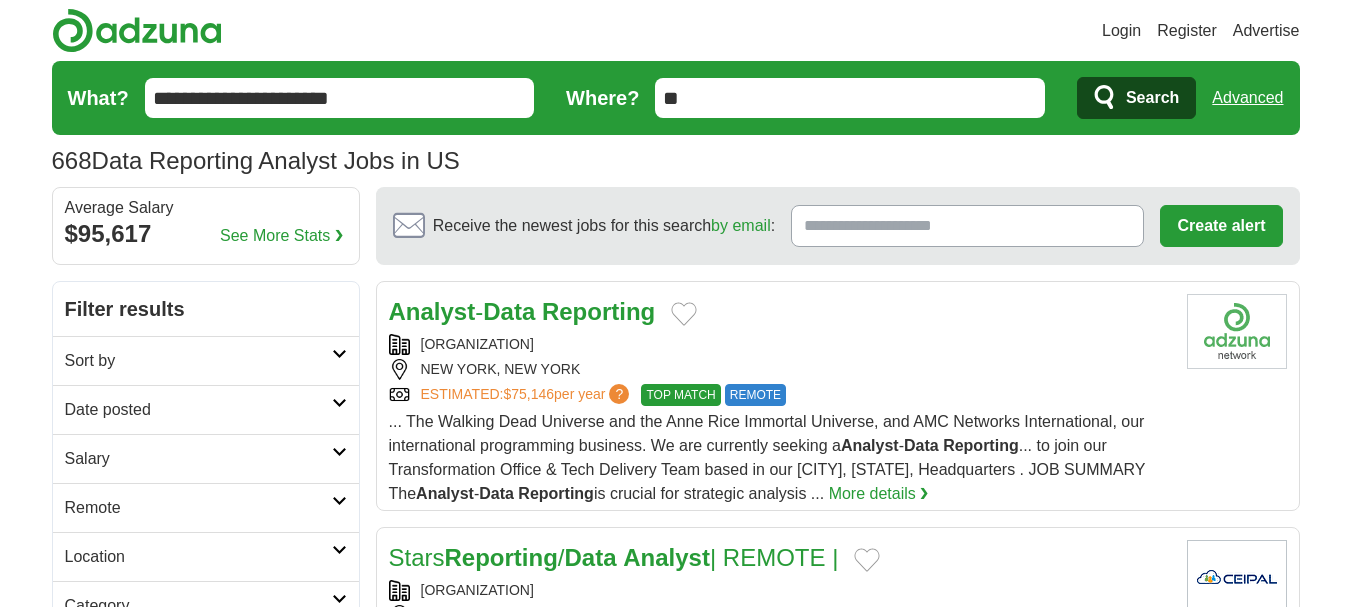 scroll, scrollTop: 0, scrollLeft: 0, axis: both 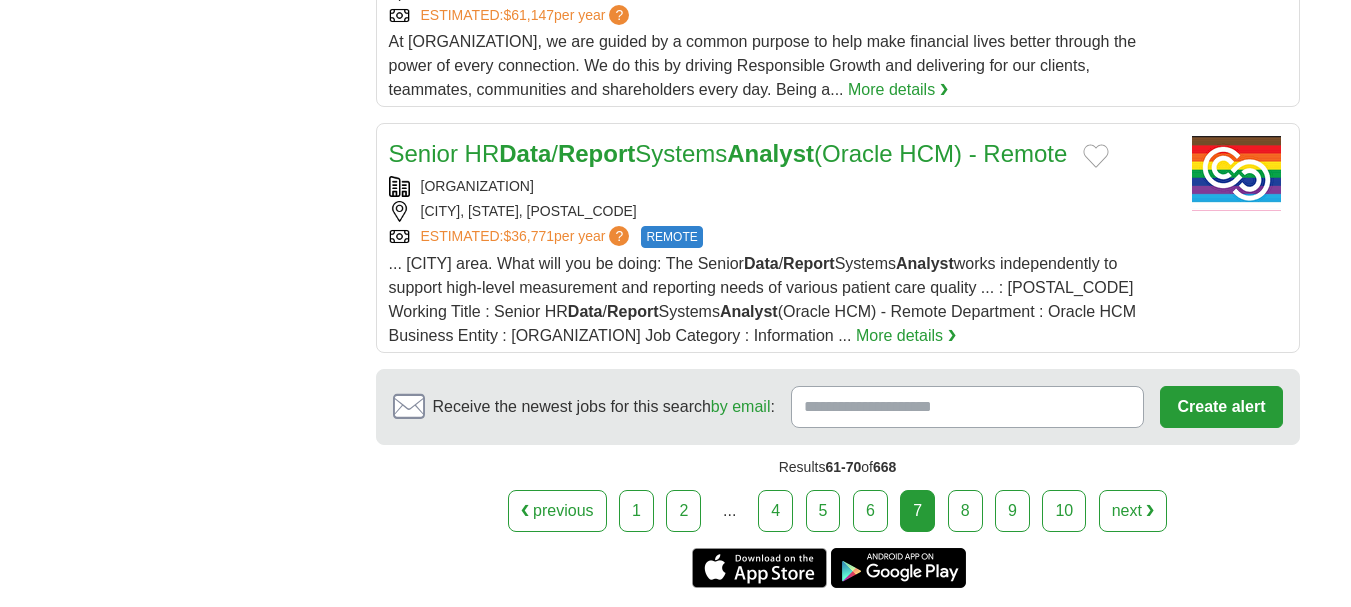 click on "next ❯" at bounding box center [1133, 511] 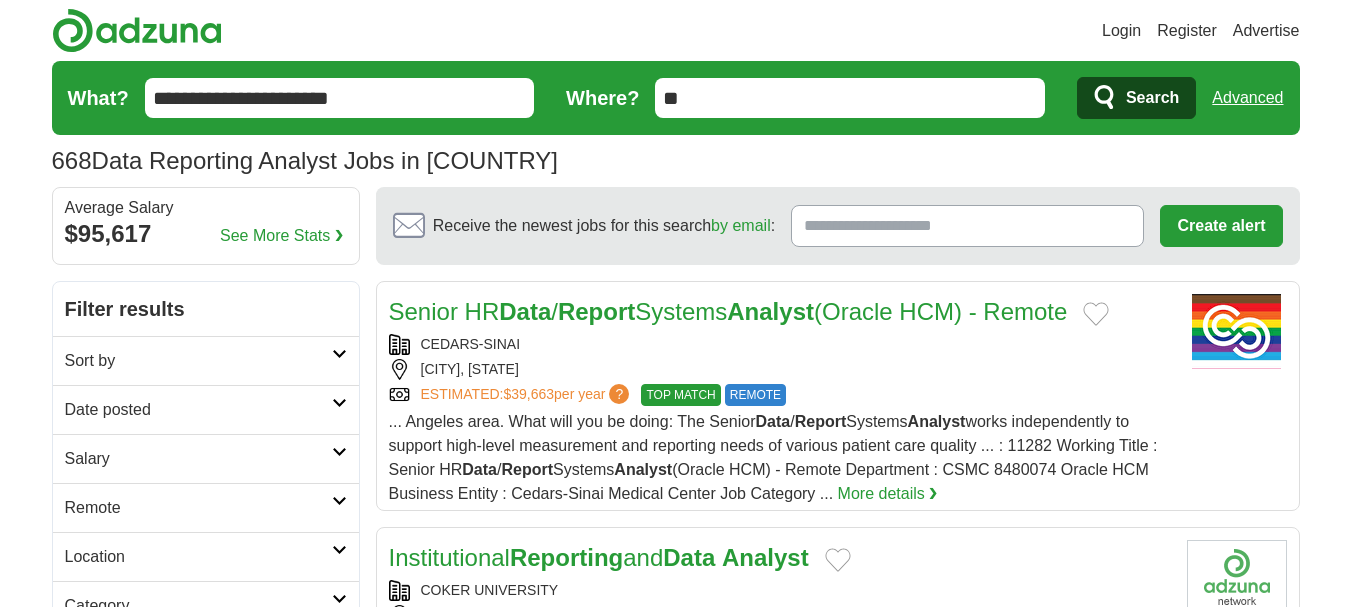 scroll, scrollTop: 0, scrollLeft: 0, axis: both 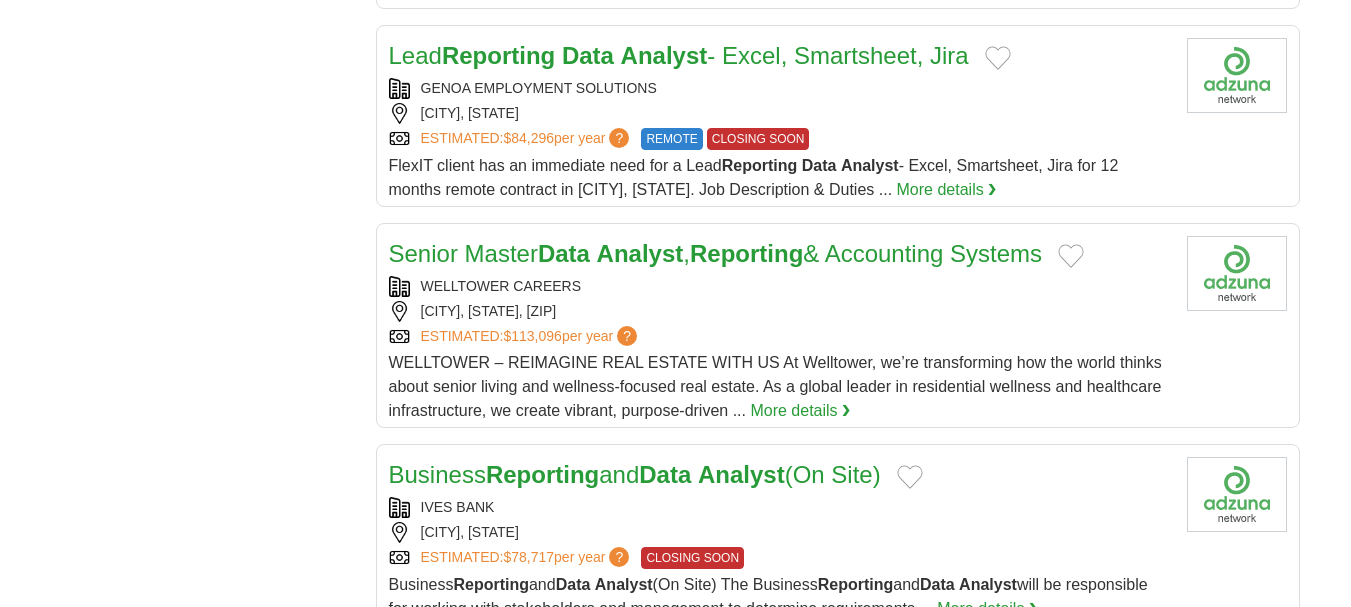 click on "WELLTOWER – REIMAGINE REAL ESTATE WITH US At Welltower, we’re transforming how the world thinks about senior living and wellness-focused real estate. As a global leader in residential wellness and healthcare infrastructure, we create vibrant, purpose-driven ..." at bounding box center (775, 386) 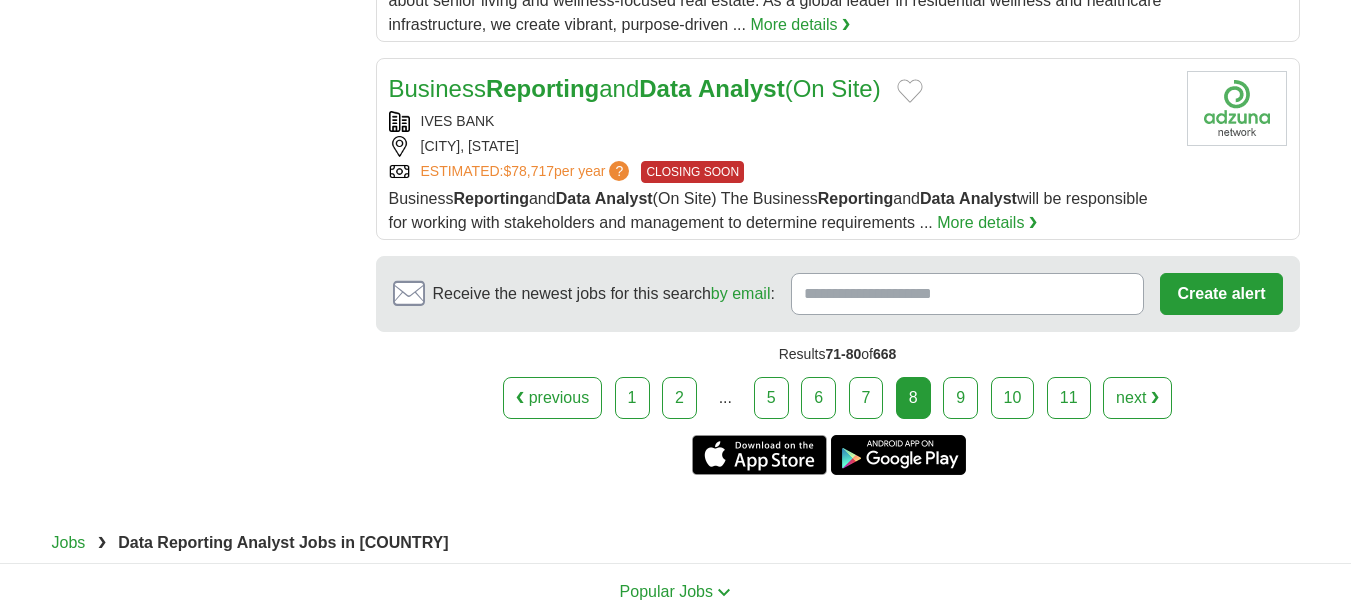 scroll, scrollTop: 2440, scrollLeft: 0, axis: vertical 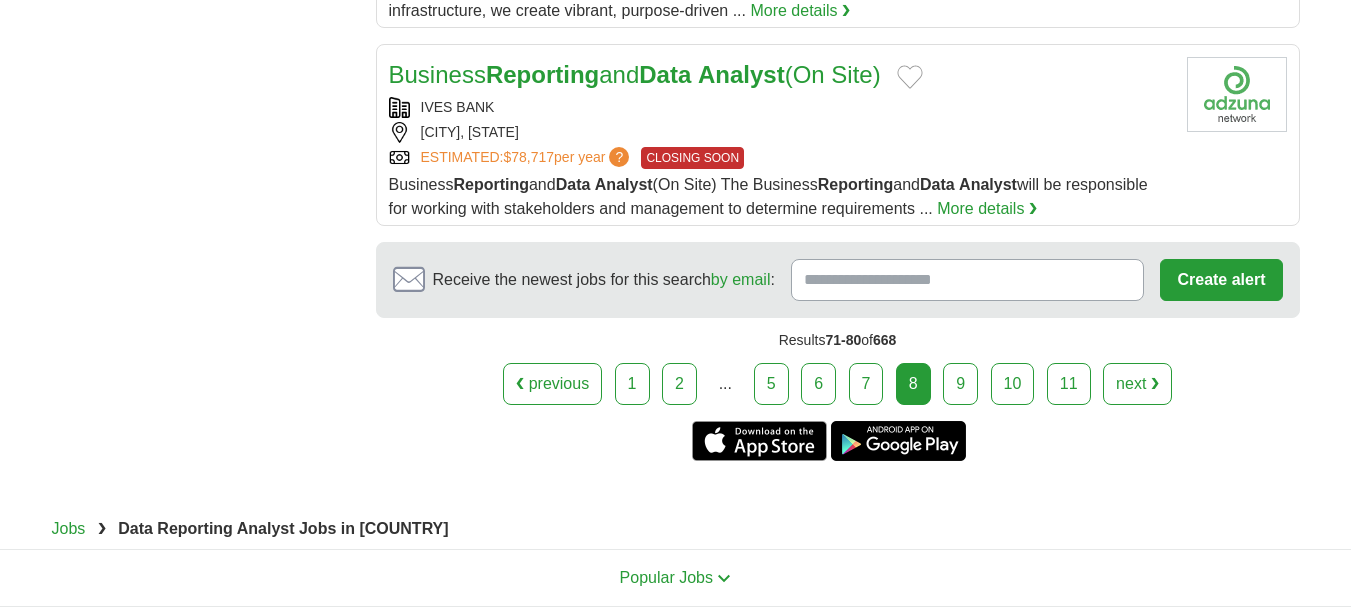 click on "next ❯" at bounding box center [1137, 384] 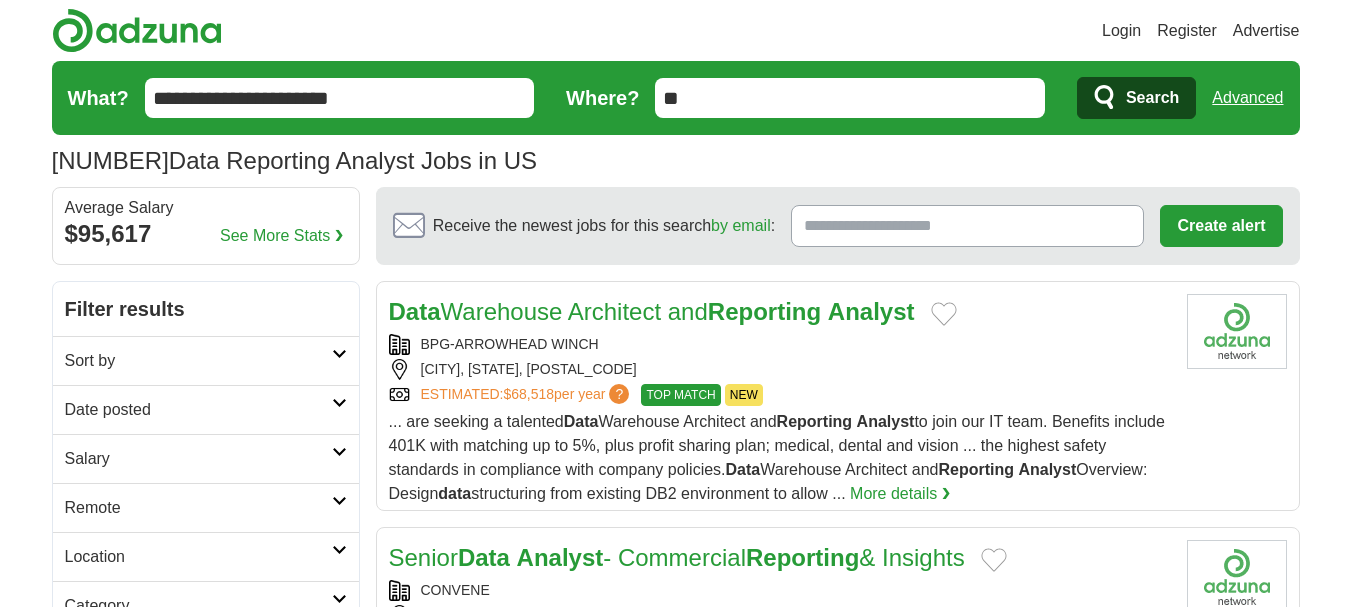 scroll, scrollTop: 0, scrollLeft: 0, axis: both 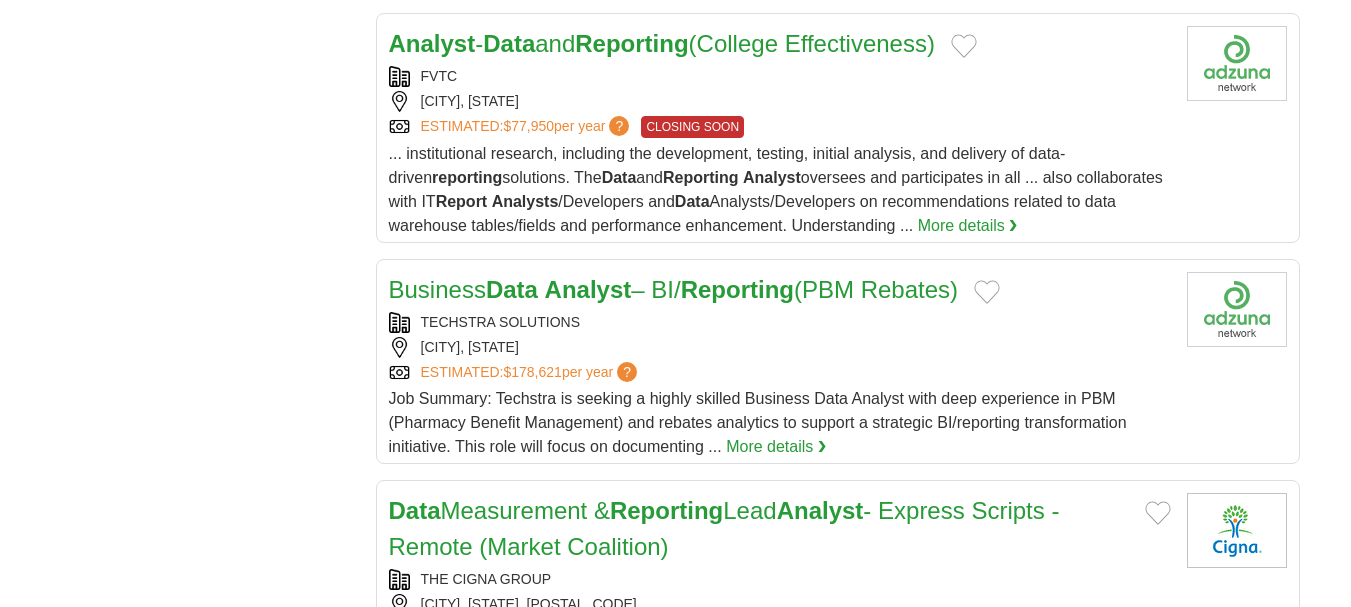 click on "Analyst" at bounding box center (820, 510) 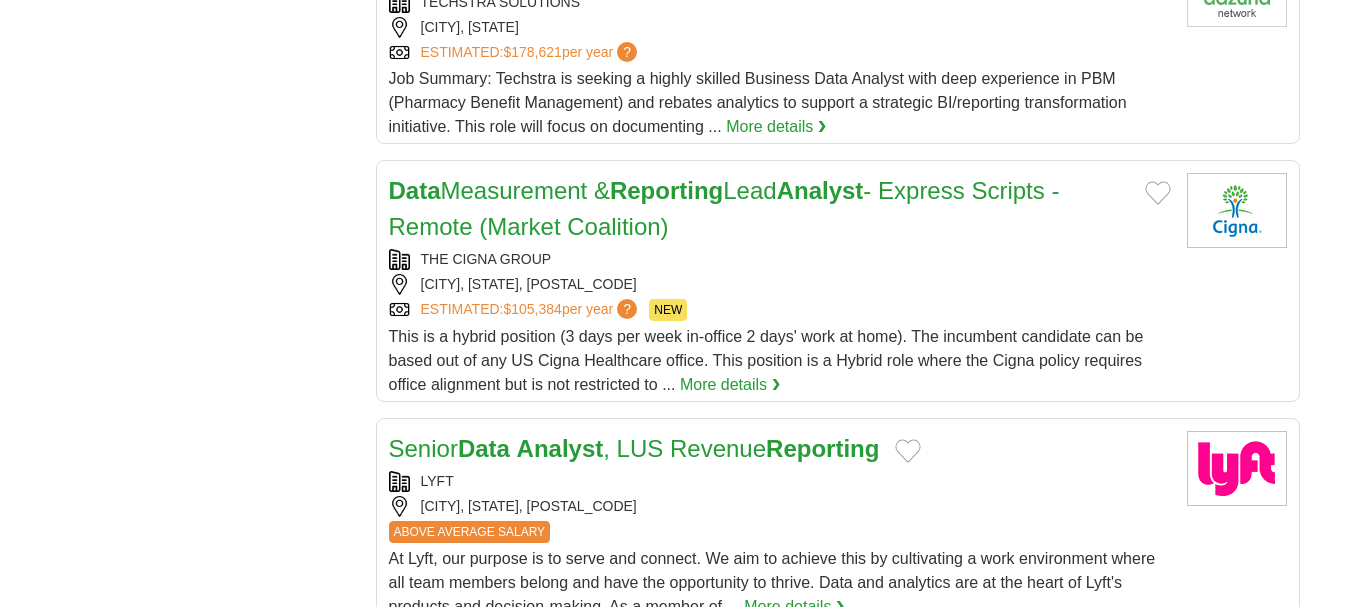 scroll, scrollTop: 2240, scrollLeft: 0, axis: vertical 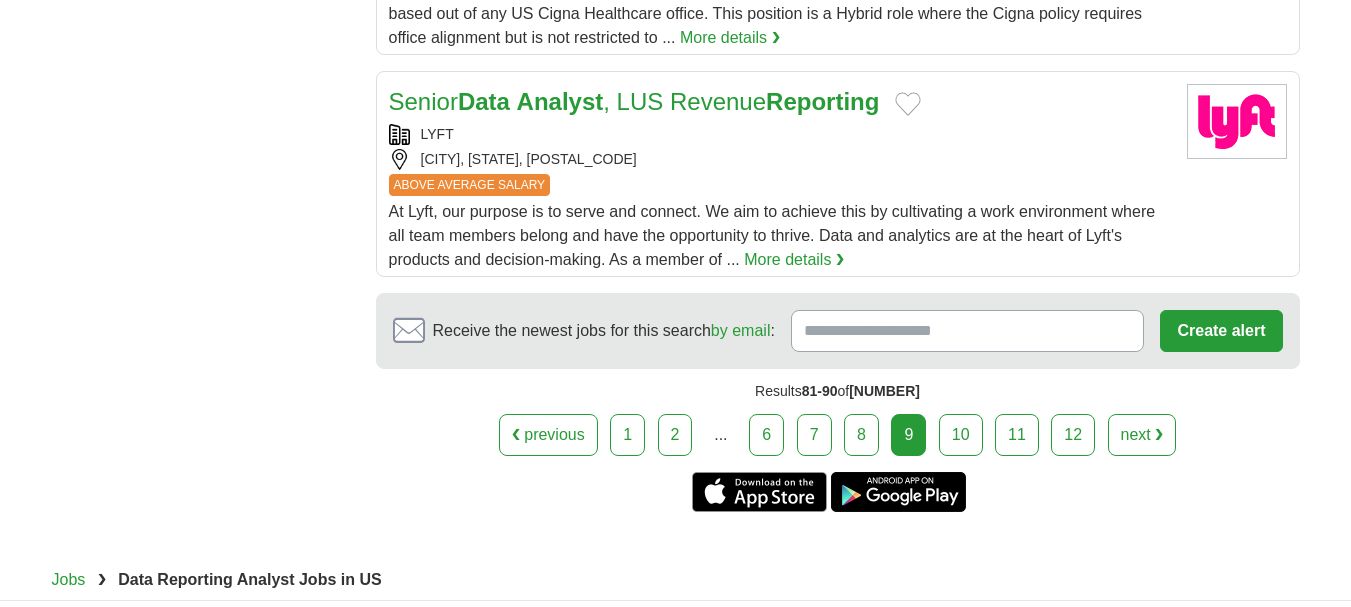 click on "next ❯" at bounding box center [1142, 435] 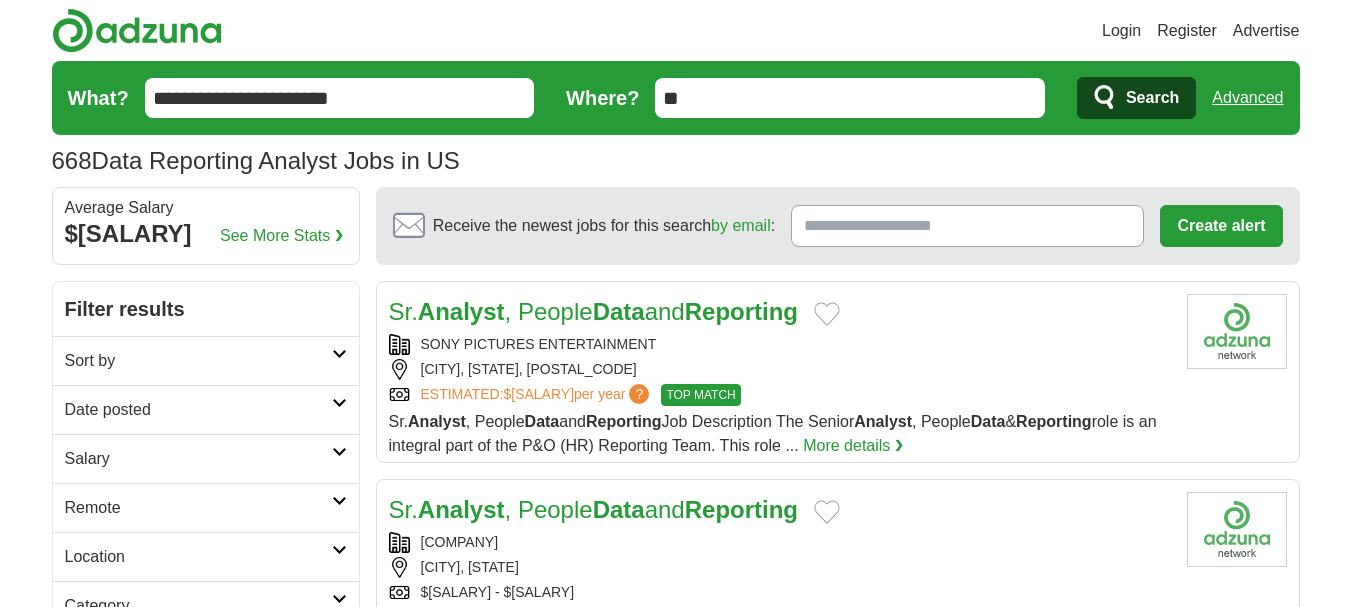 scroll, scrollTop: 0, scrollLeft: 0, axis: both 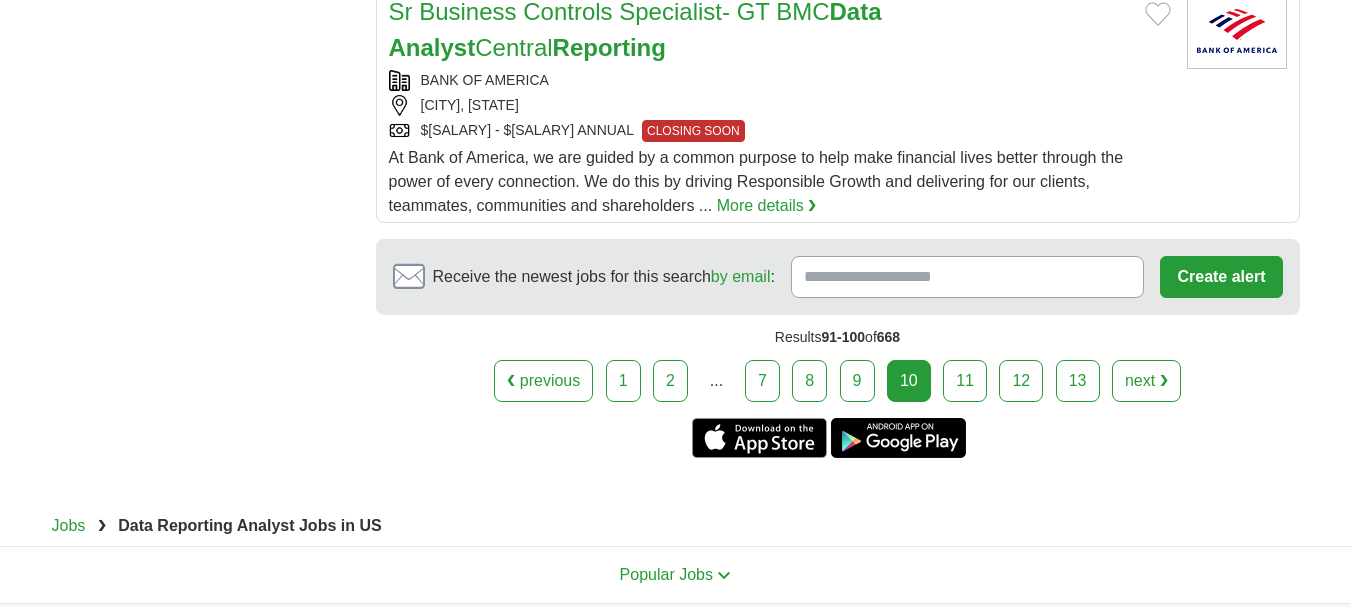 click on "next ❯" at bounding box center [1146, 381] 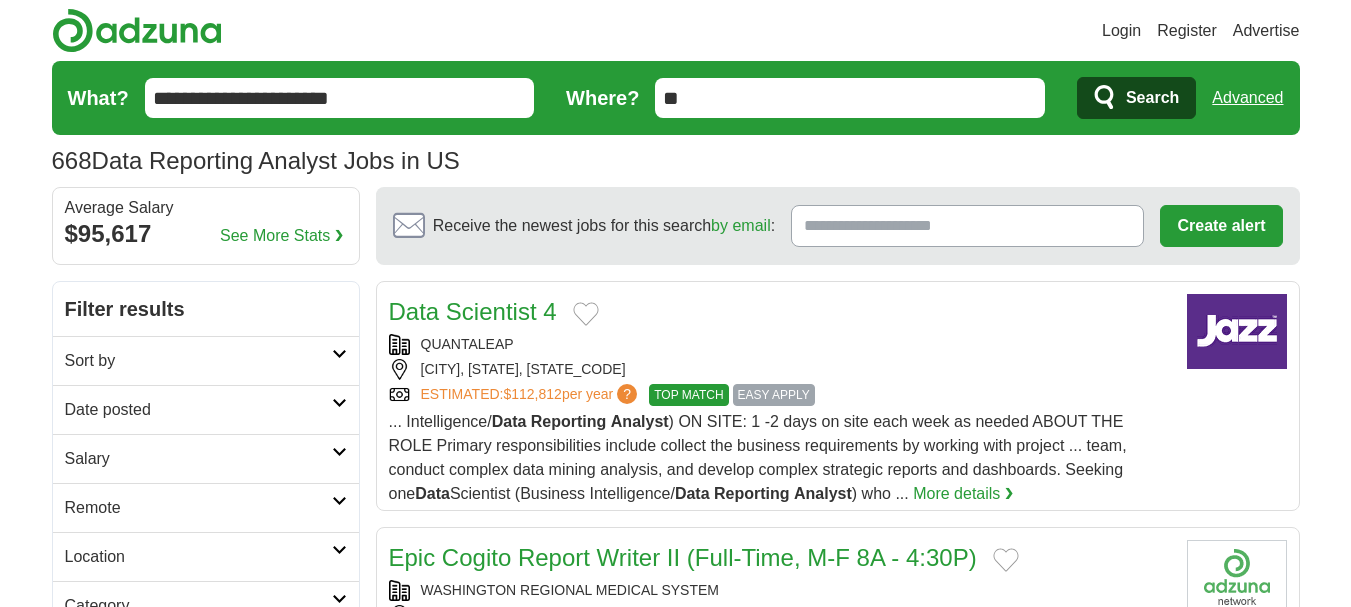 scroll, scrollTop: 0, scrollLeft: 0, axis: both 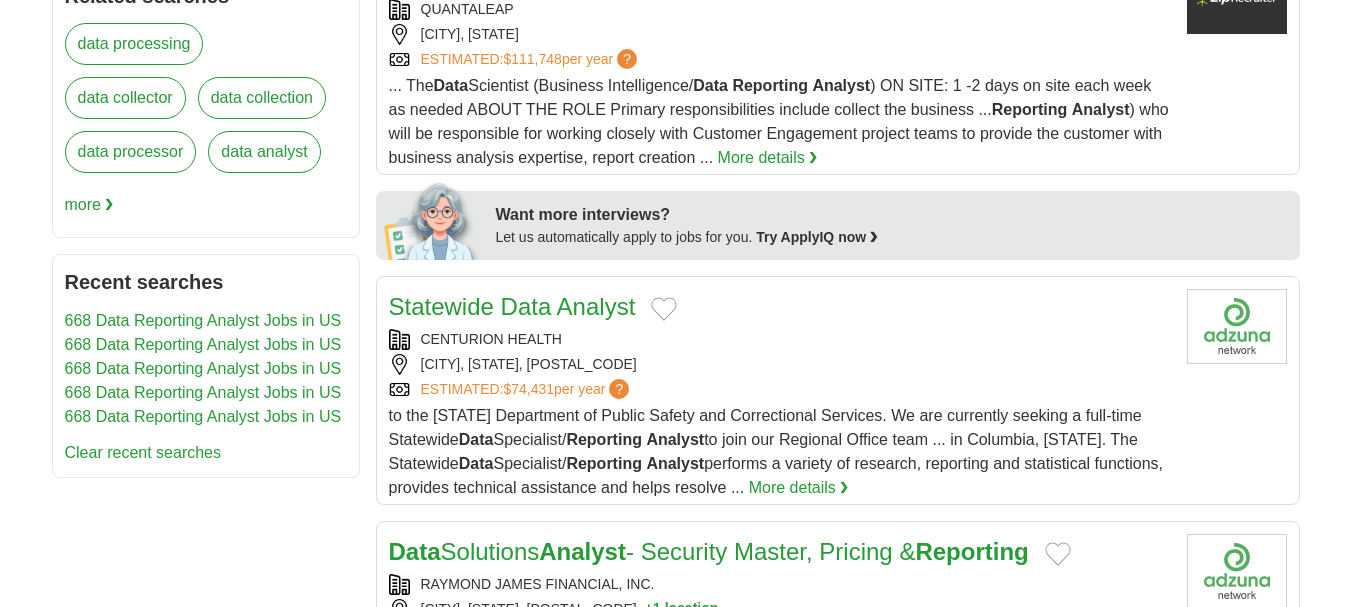 click on "to the [STATE] Department of Public Safety and Correctional Services. We are currently seeking a full-time Statewide Data Specialist/ Reporting Analyst to join our Regional Office team ... in Columbia, [STATE]. The Statewide Data Specialist/ Reporting Analyst performs a variety of research, reporting and statistical functions, provides technical assistance and helps resolve ..." at bounding box center [776, 451] 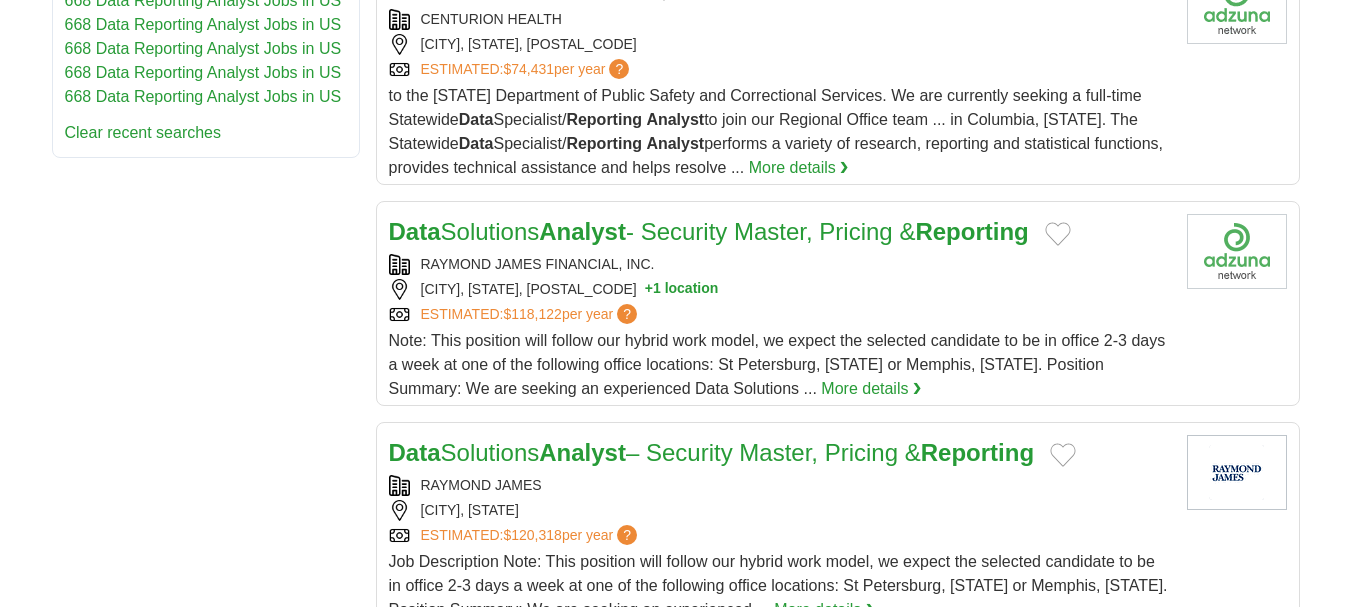 scroll, scrollTop: 1173, scrollLeft: 0, axis: vertical 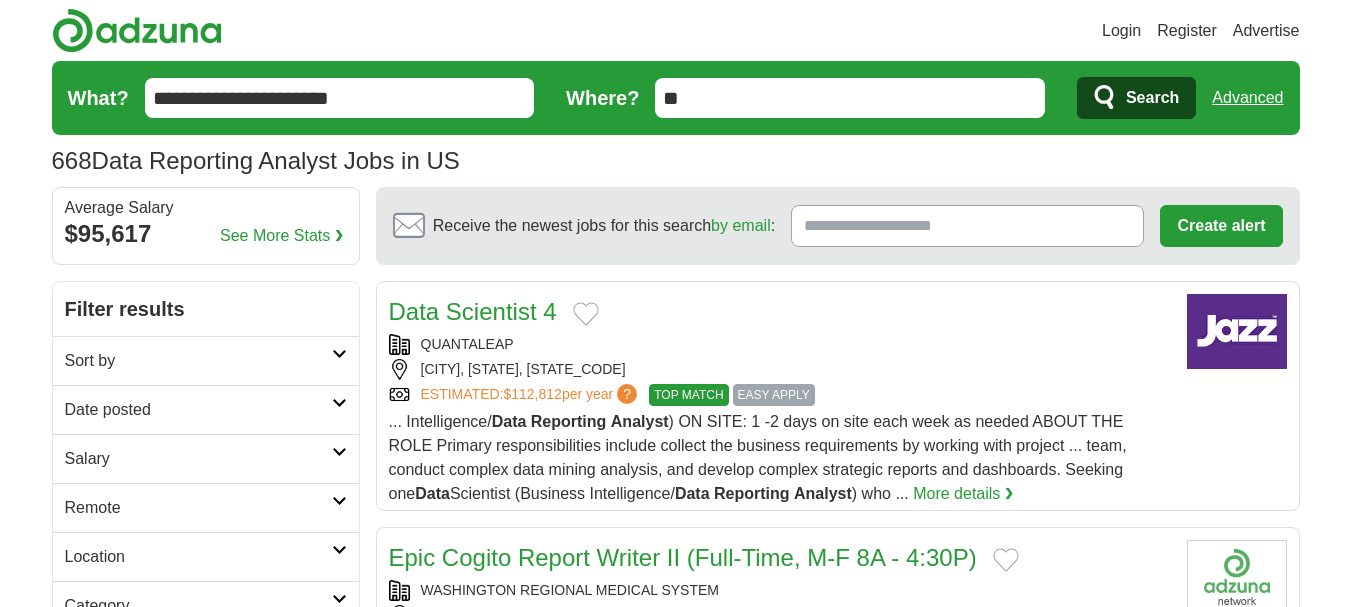 drag, startPoint x: 194, startPoint y: 92, endPoint x: 141, endPoint y: 91, distance: 53.009434 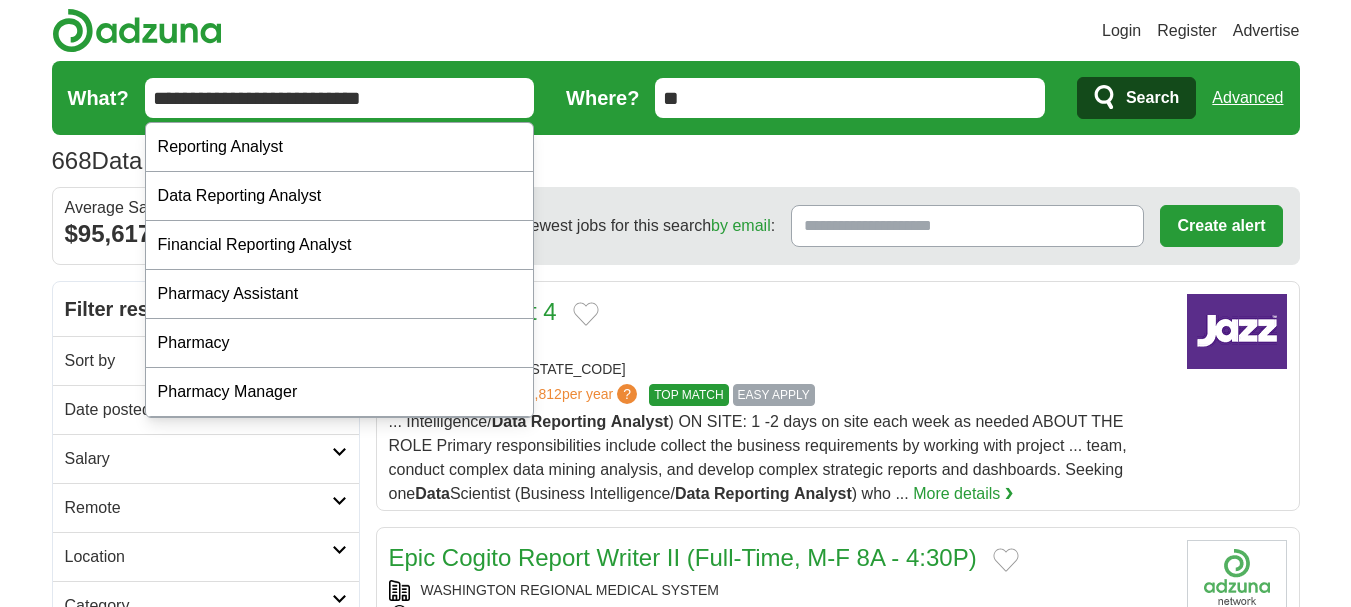 drag, startPoint x: 415, startPoint y: 97, endPoint x: 329, endPoint y: 101, distance: 86.09297 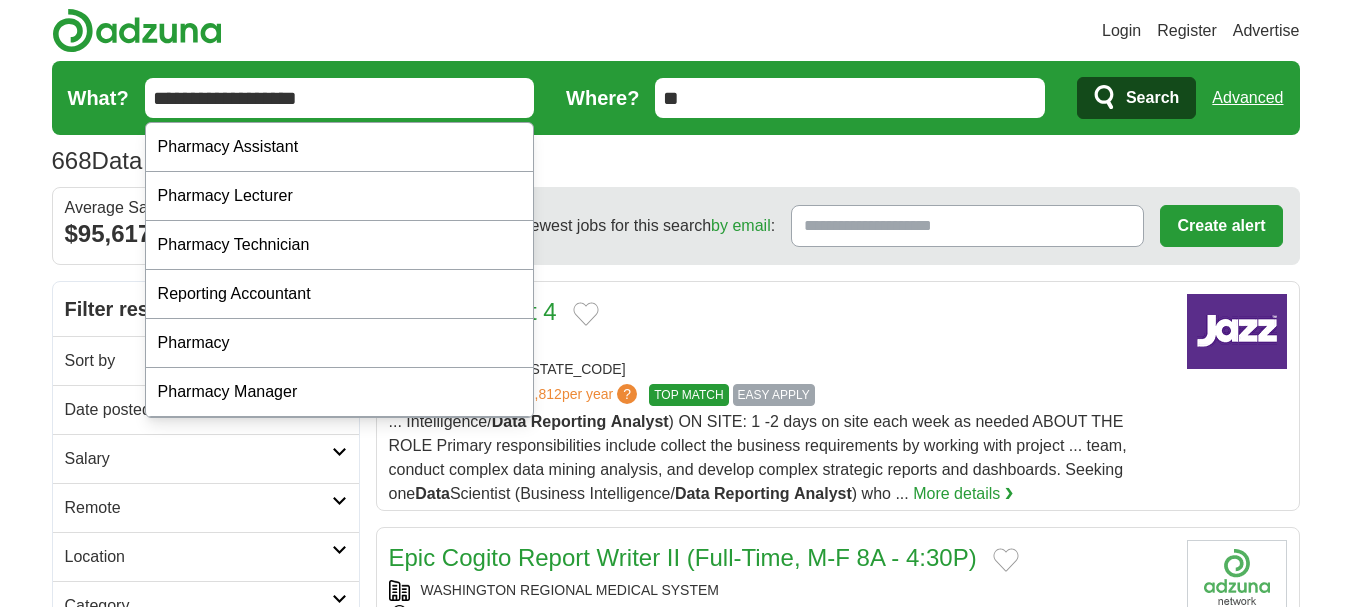 type on "**********" 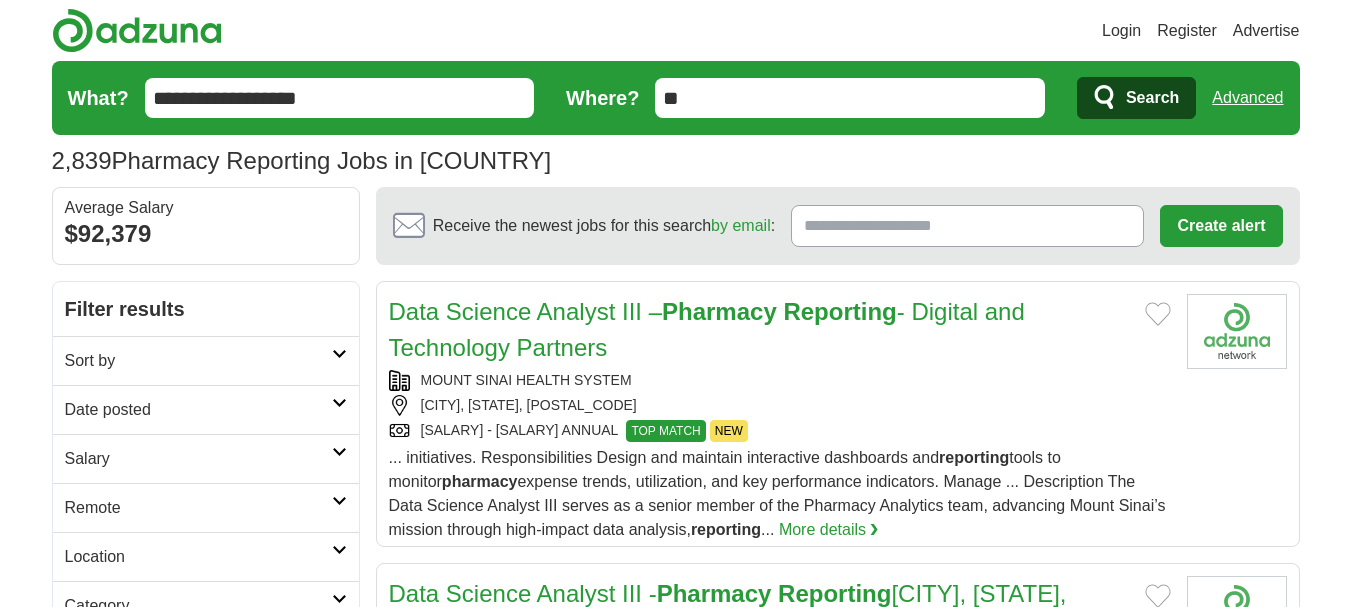 scroll, scrollTop: 0, scrollLeft: 0, axis: both 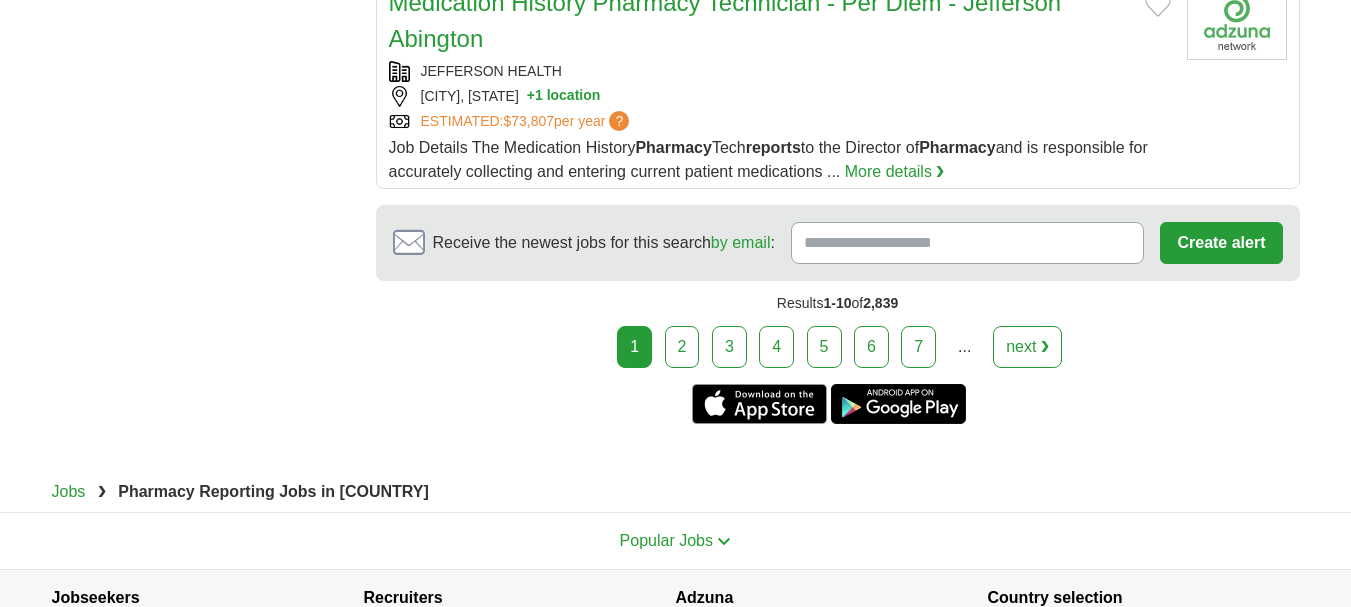 click on "next ❯" at bounding box center (1027, 347) 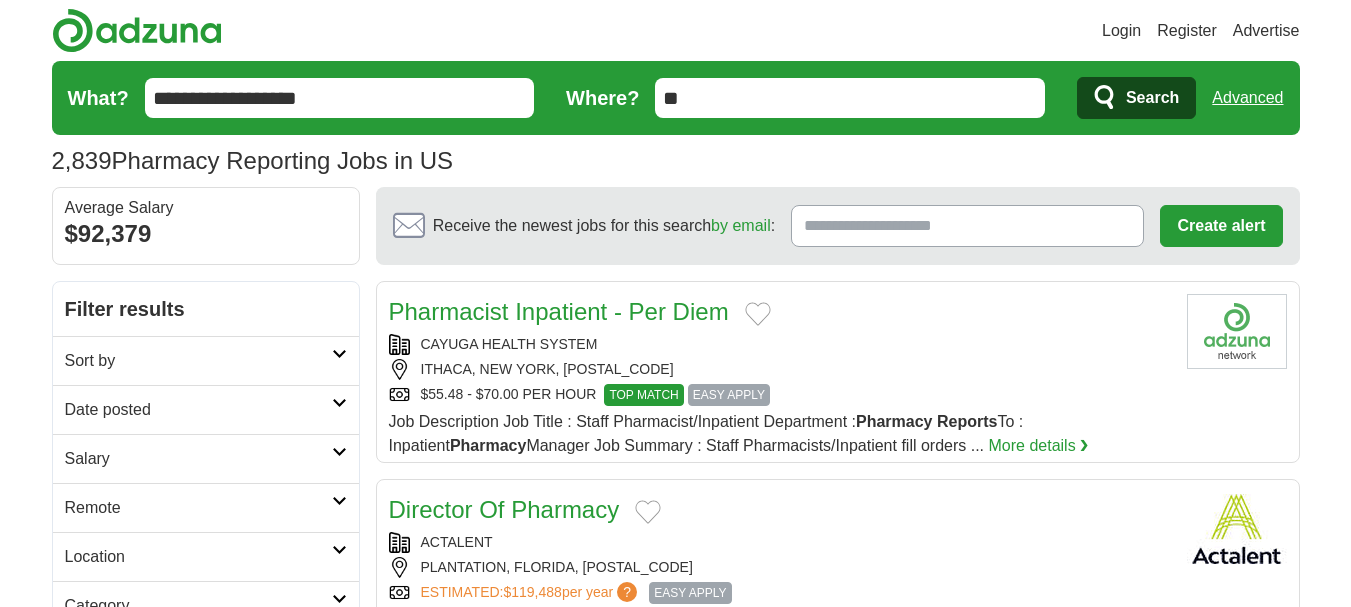scroll, scrollTop: 0, scrollLeft: 0, axis: both 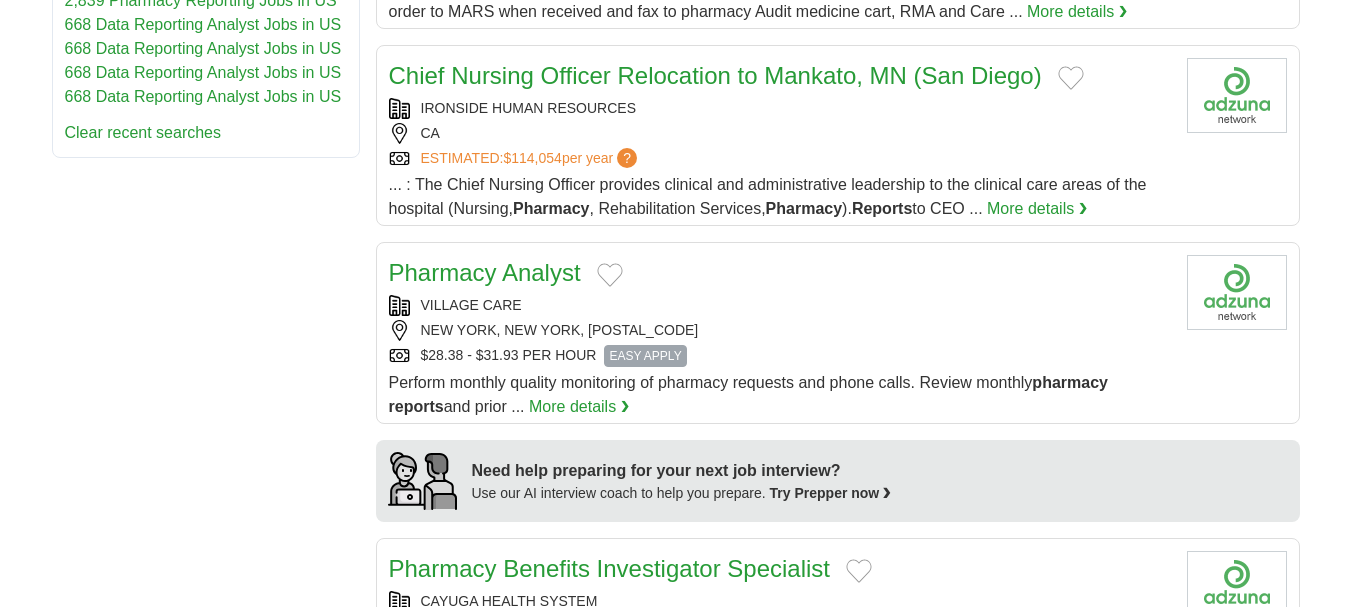 click on "$28.38 - $31.93 PER HOUR EASY APPLY" at bounding box center [780, 356] 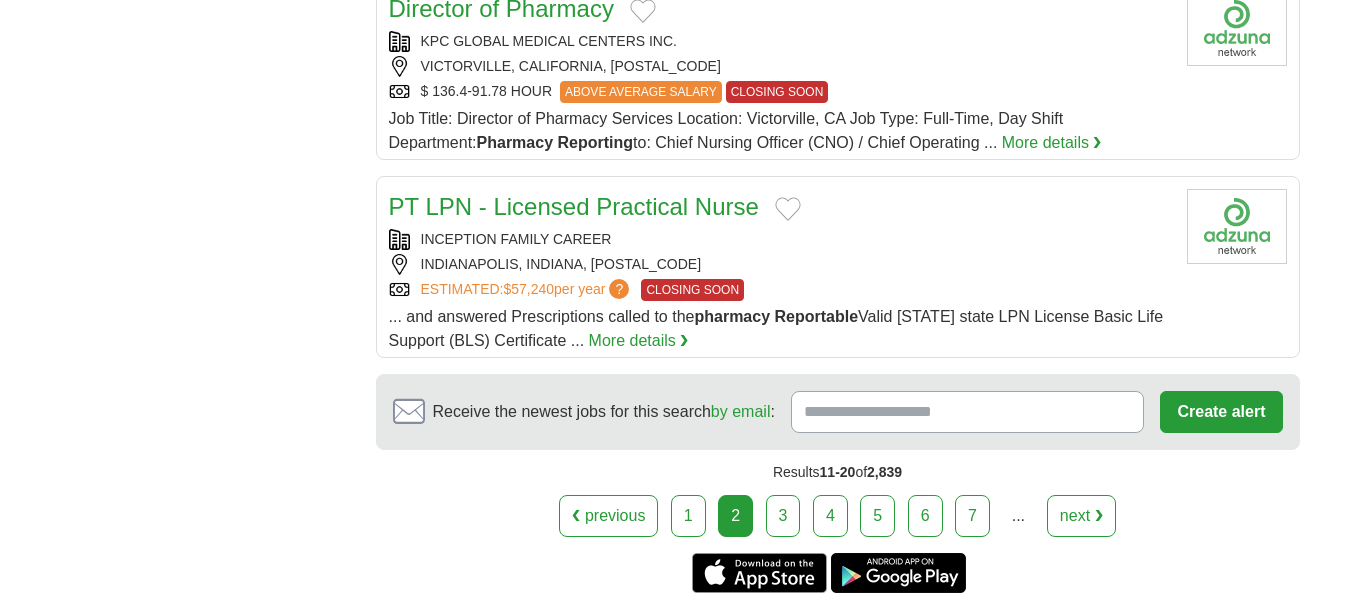 scroll, scrollTop: 2294, scrollLeft: 0, axis: vertical 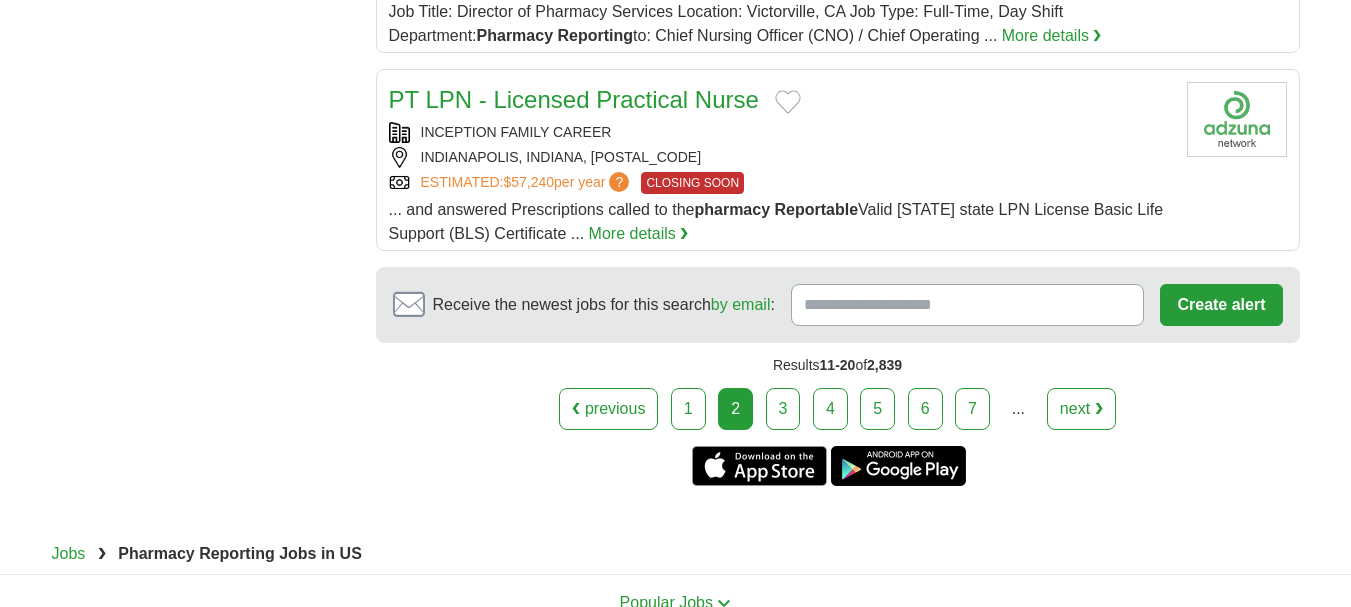click on "next ❯" at bounding box center (1081, 409) 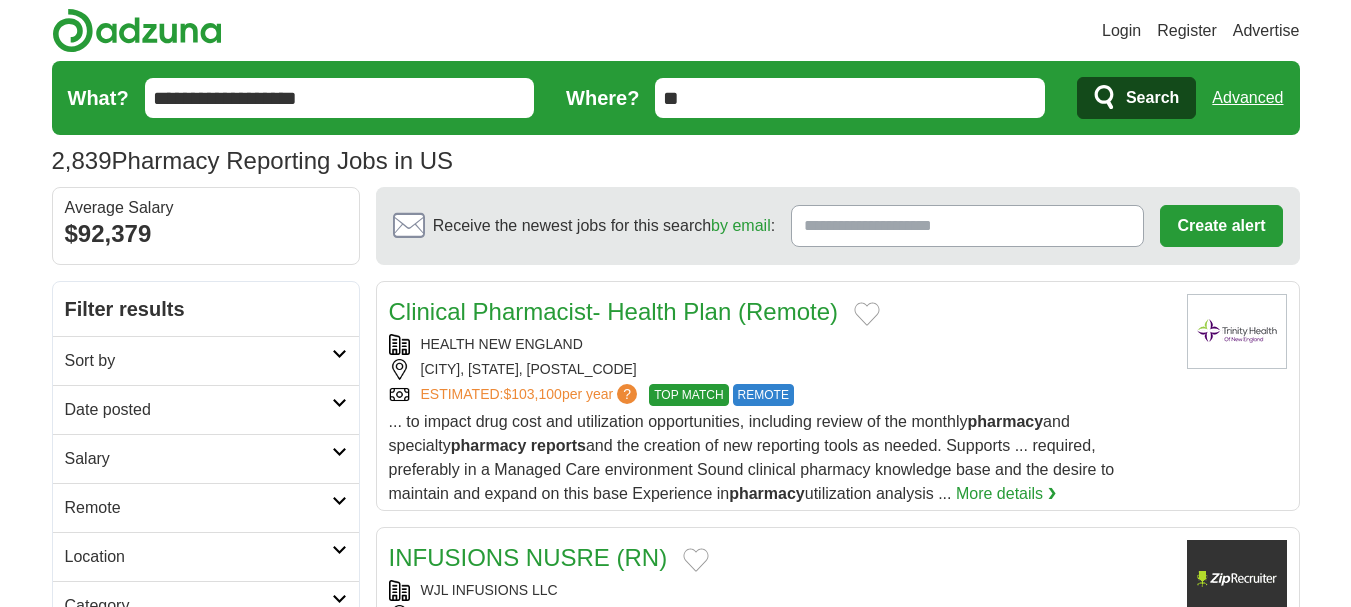 scroll, scrollTop: 0, scrollLeft: 0, axis: both 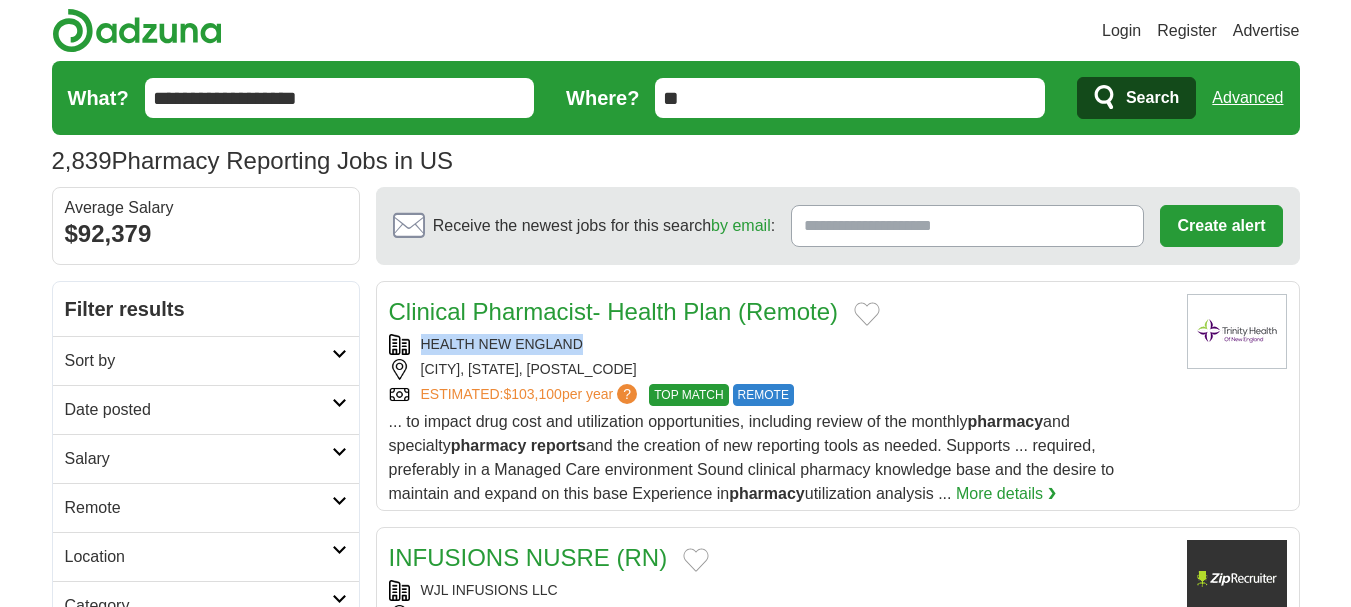drag, startPoint x: 598, startPoint y: 338, endPoint x: 418, endPoint y: 335, distance: 180.025 